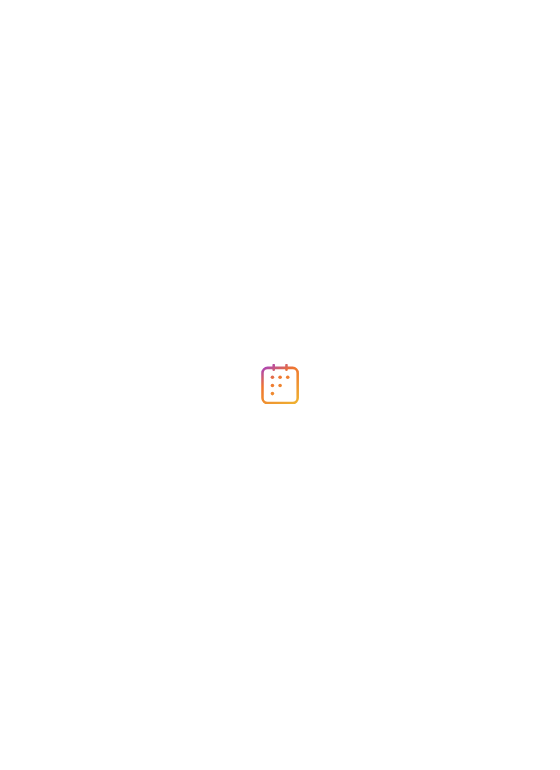 scroll, scrollTop: 0, scrollLeft: 0, axis: both 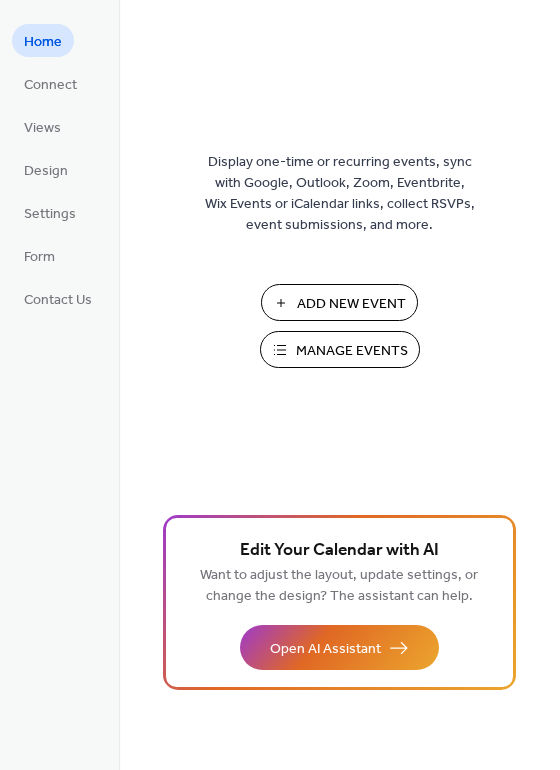 click on "Manage Events" at bounding box center (352, 351) 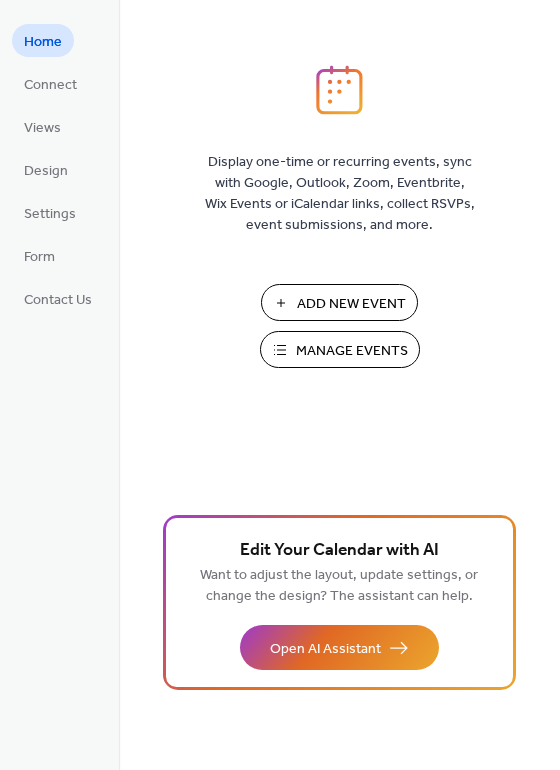 click on "Manage Events" at bounding box center (352, 351) 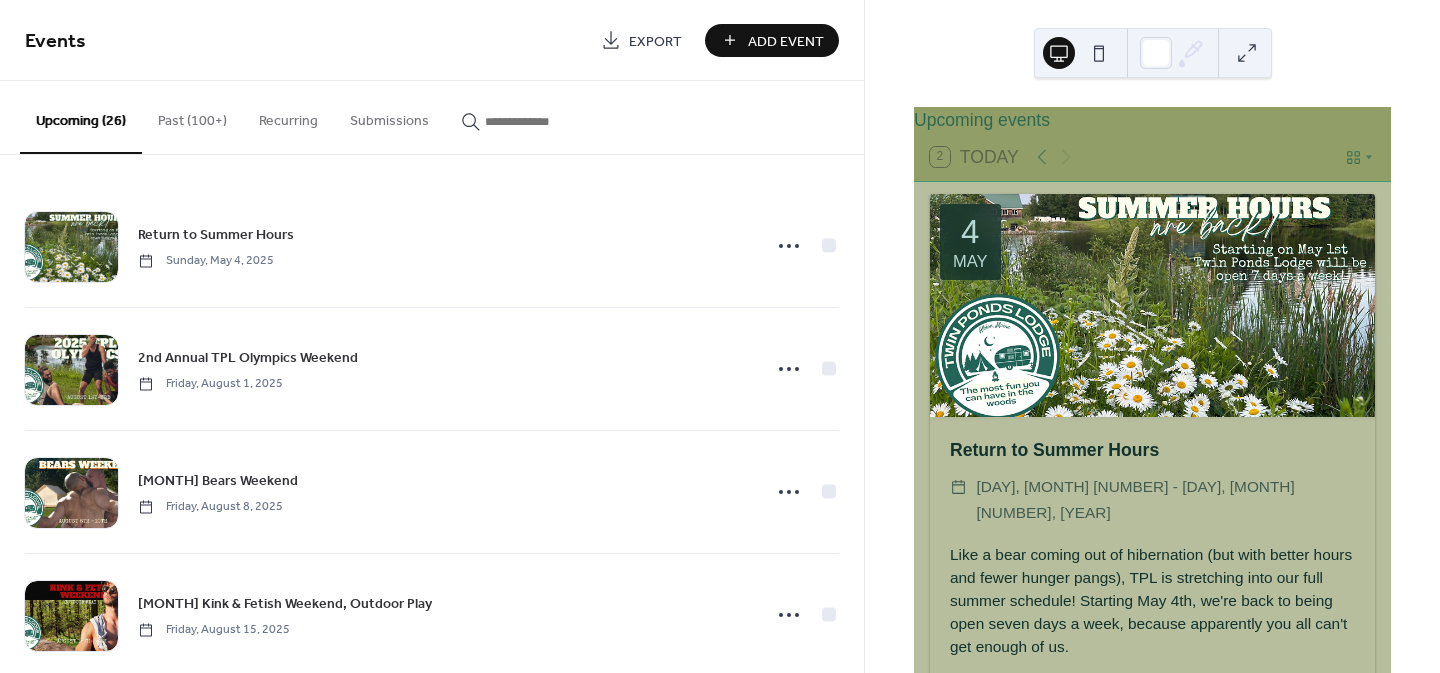 scroll, scrollTop: 0, scrollLeft: 0, axis: both 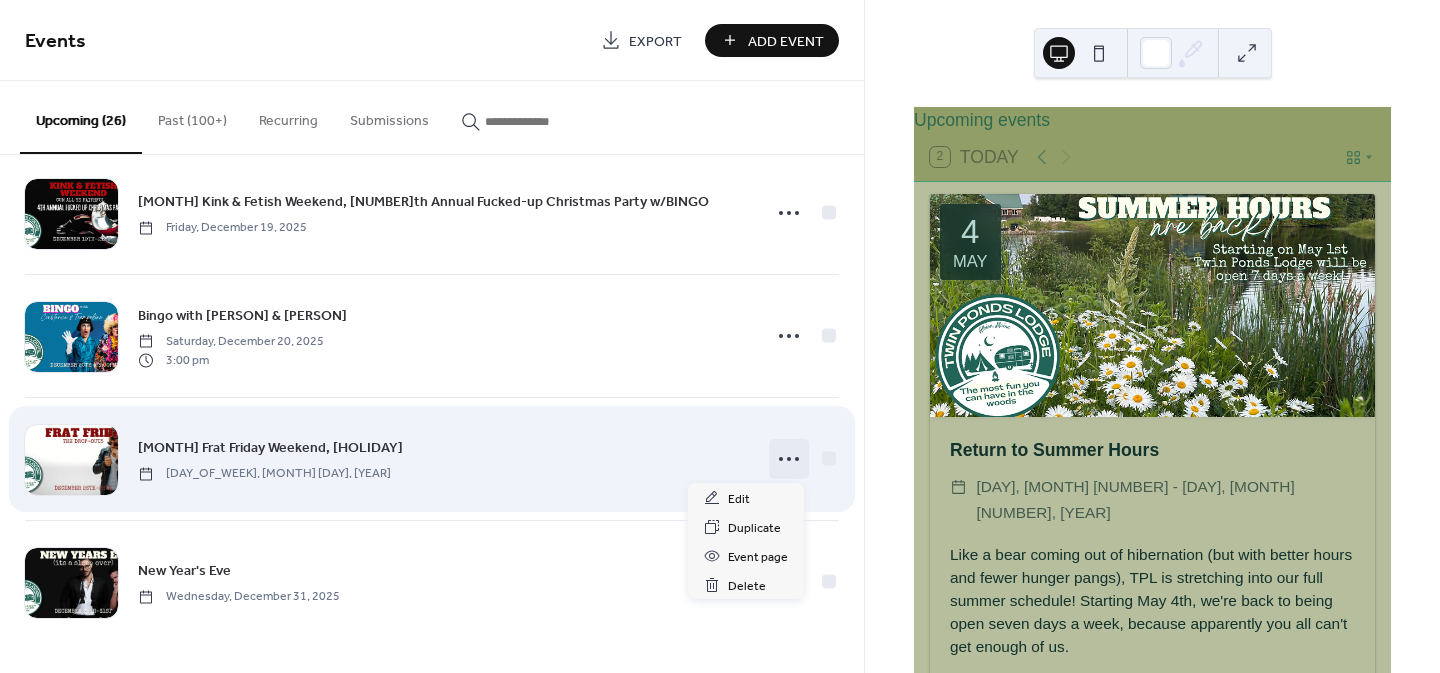 click 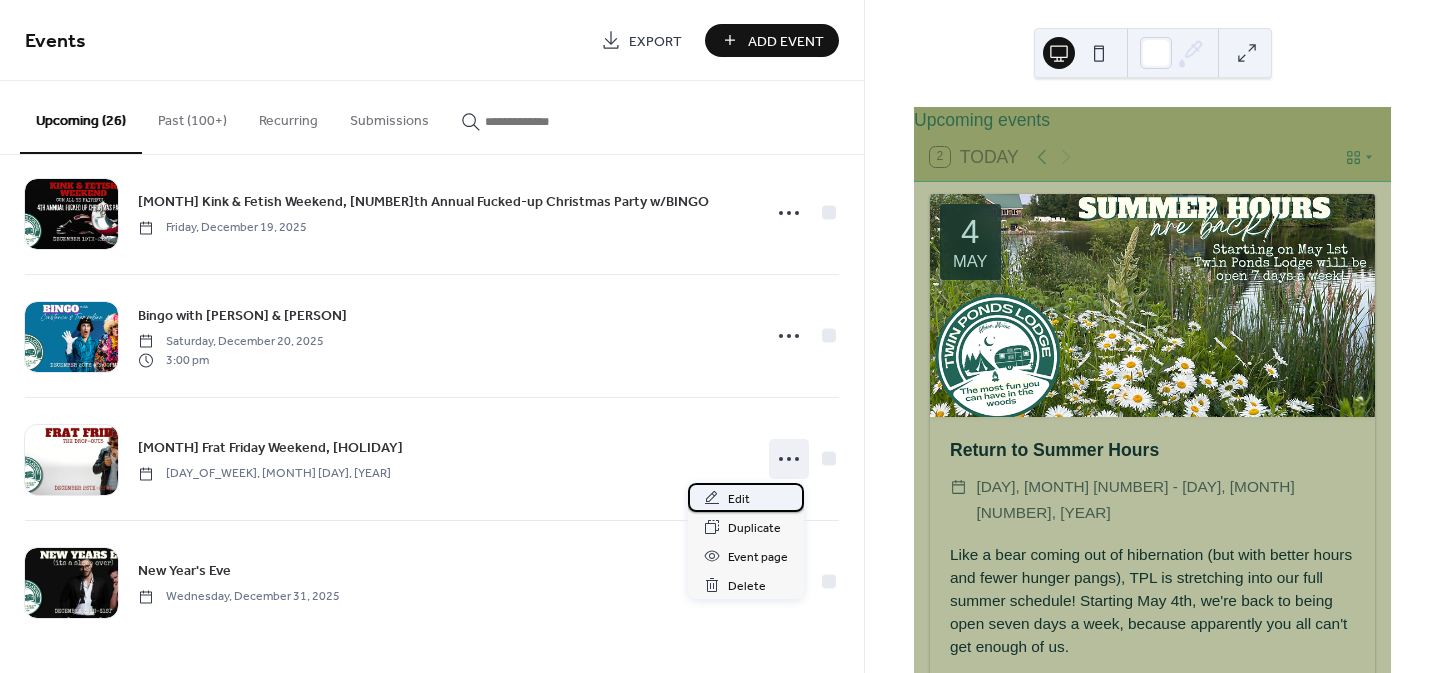 click on "Edit" at bounding box center (739, 499) 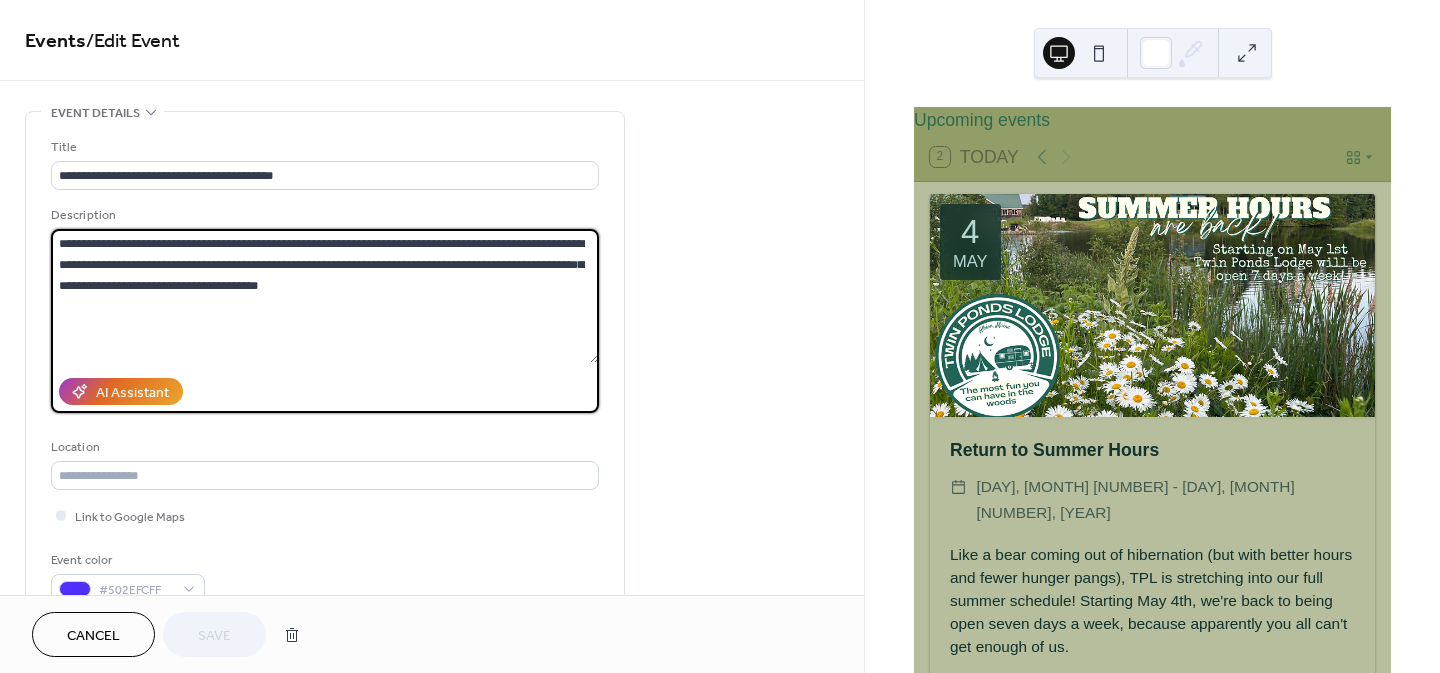 click on "**********" at bounding box center [325, 296] 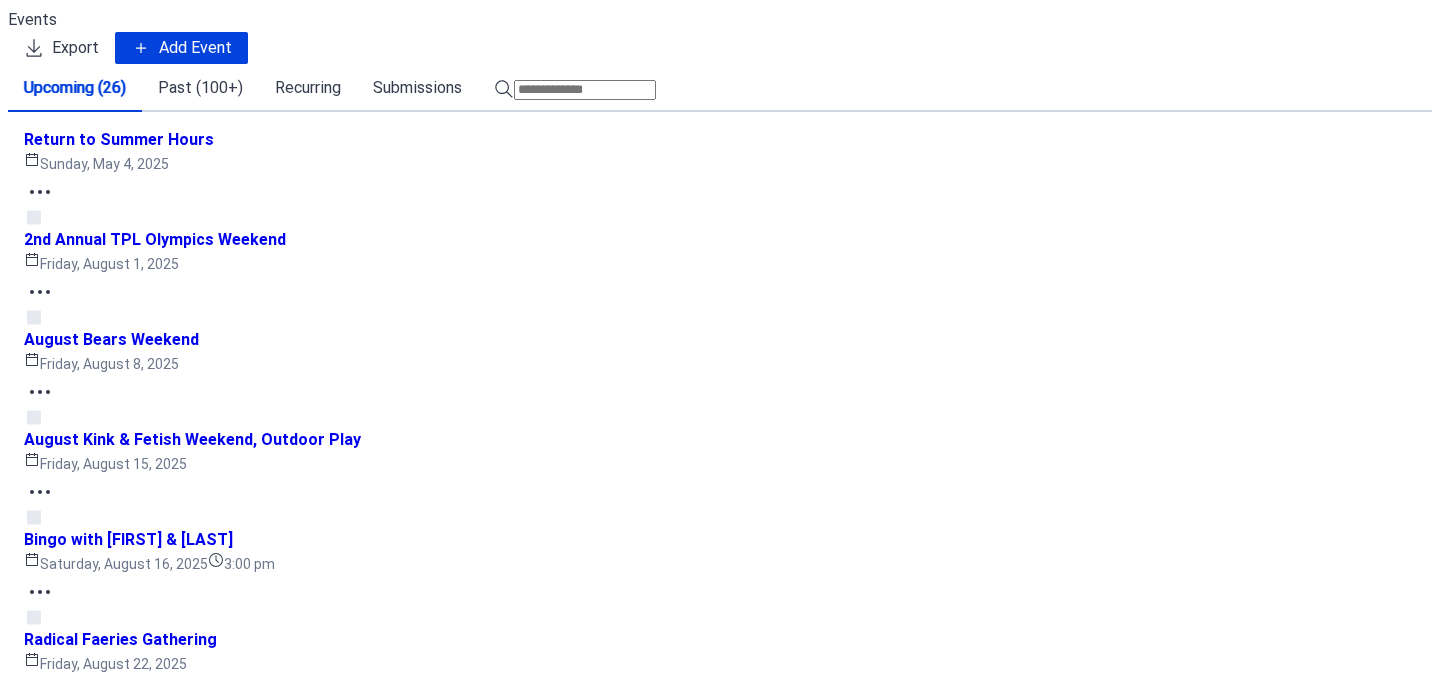 scroll, scrollTop: 0, scrollLeft: 0, axis: both 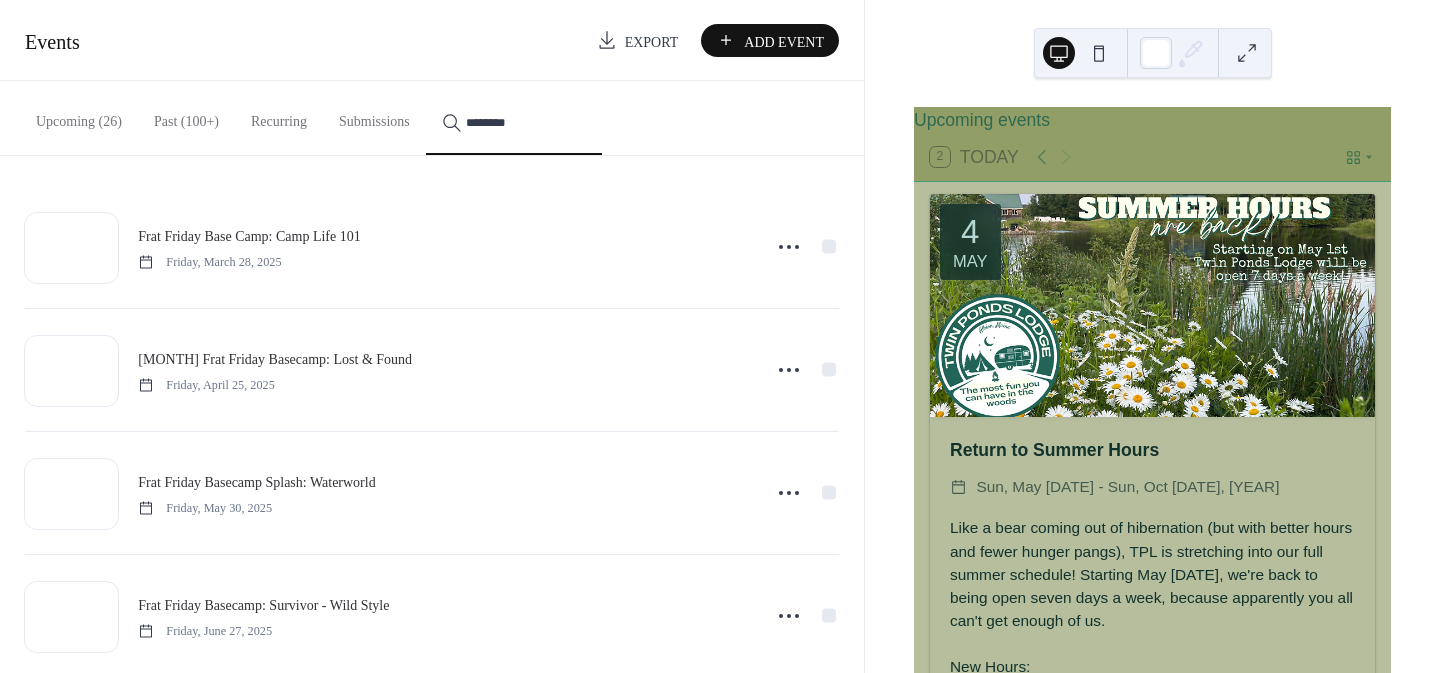 type on "********" 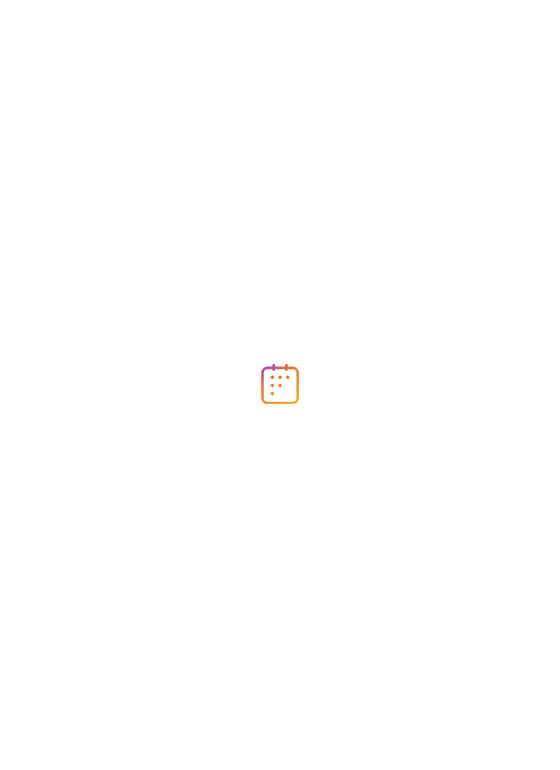 scroll, scrollTop: 0, scrollLeft: 0, axis: both 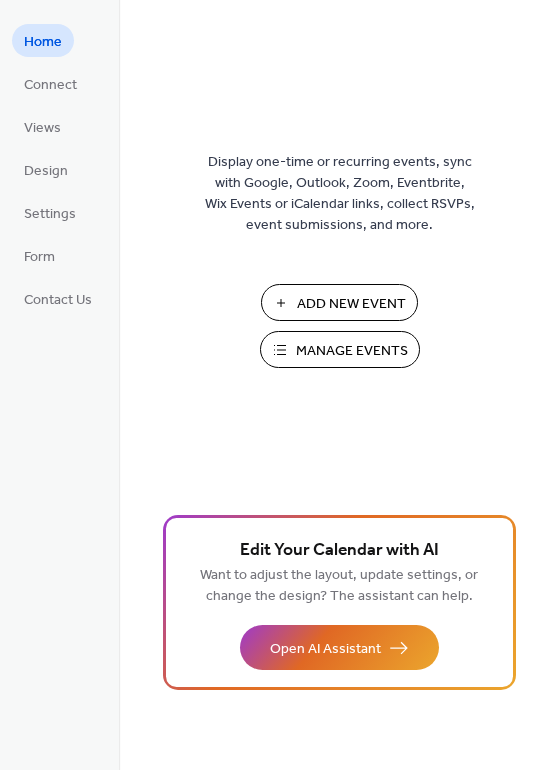 click on "Manage Events" at bounding box center (352, 351) 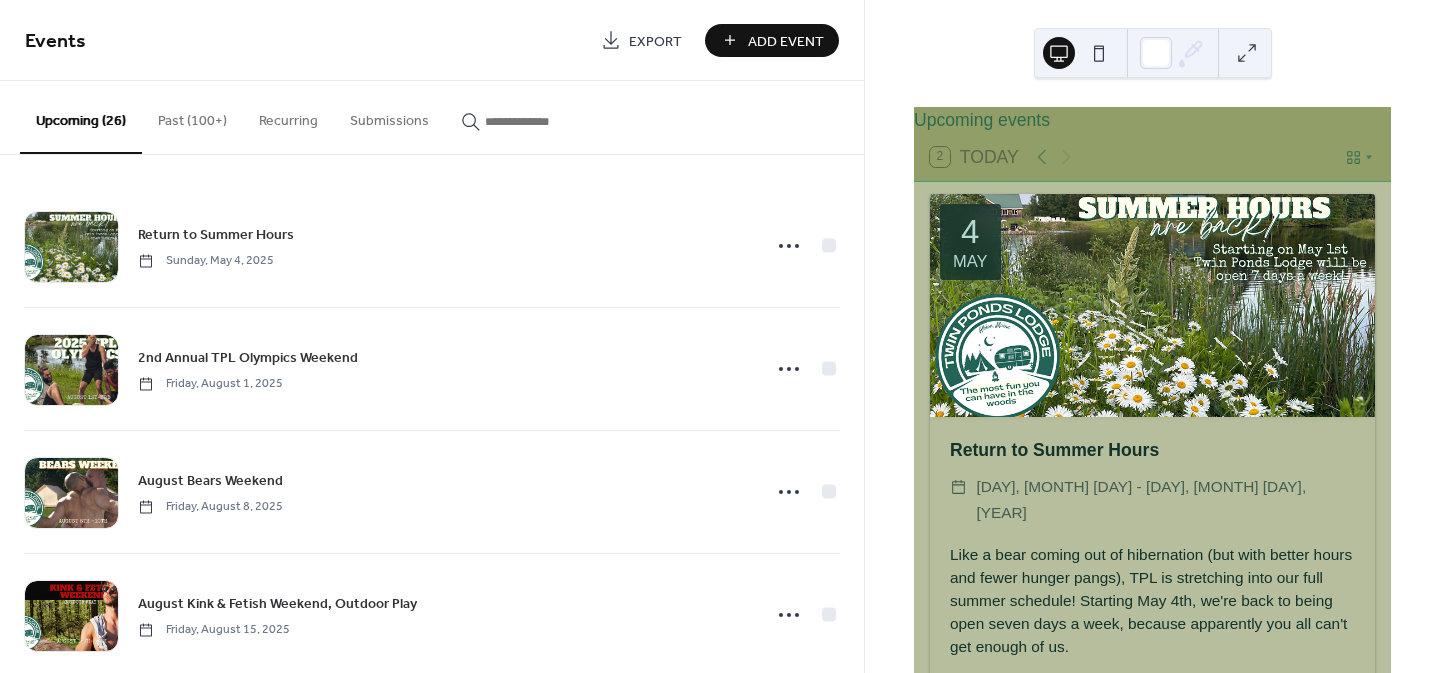 scroll, scrollTop: 0, scrollLeft: 0, axis: both 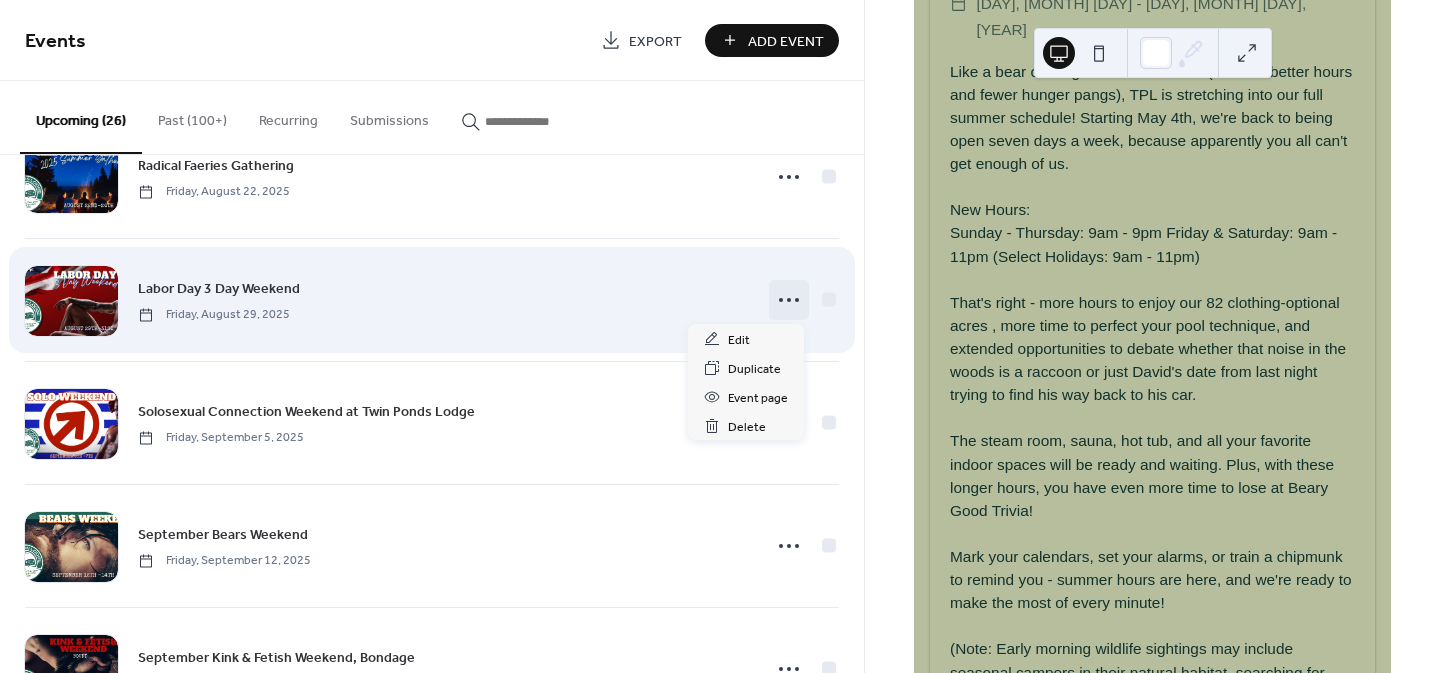 click 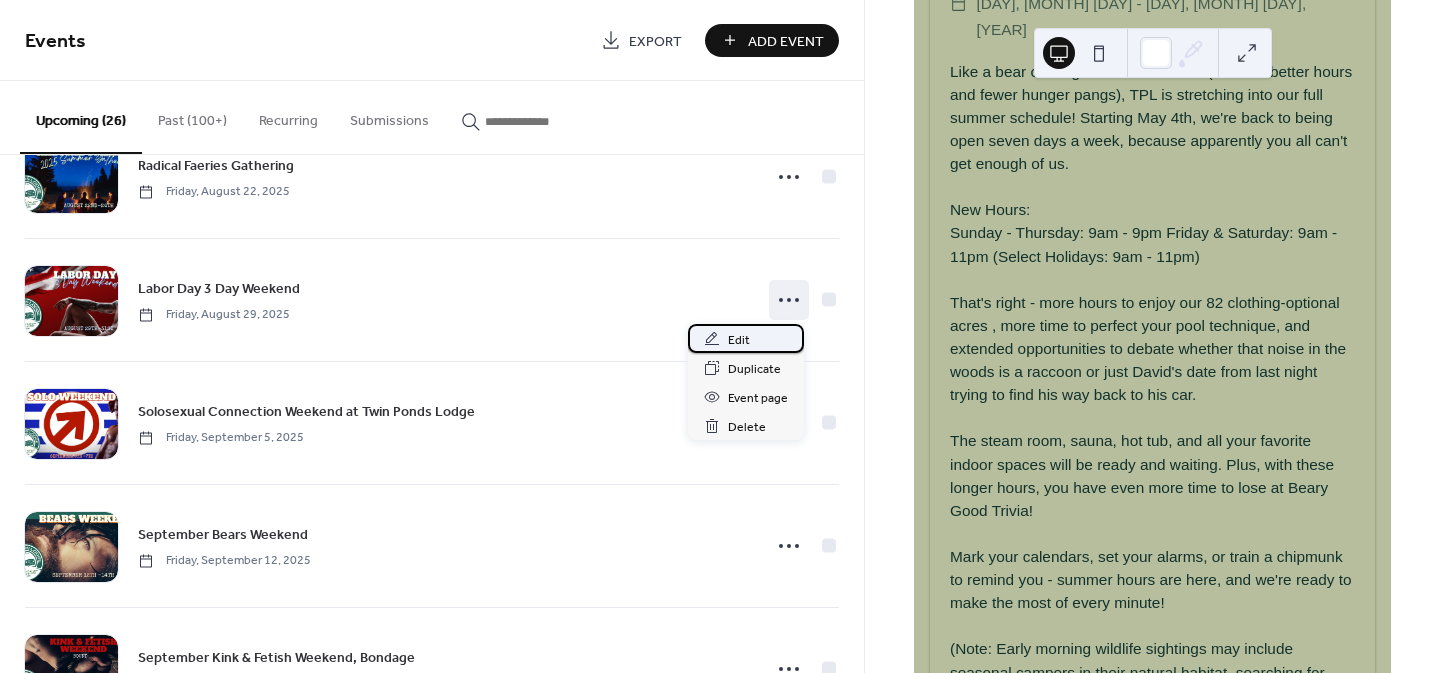 click on "Edit" at bounding box center (739, 340) 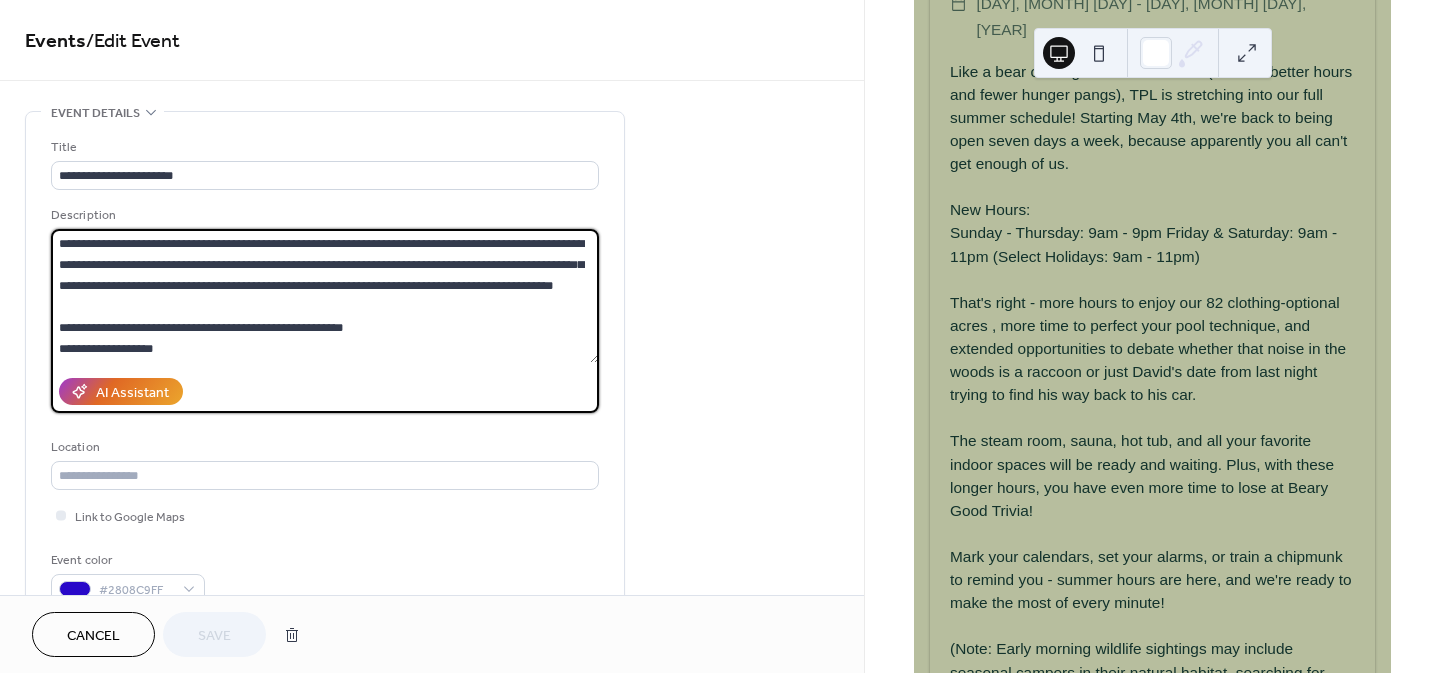 click at bounding box center [325, 296] 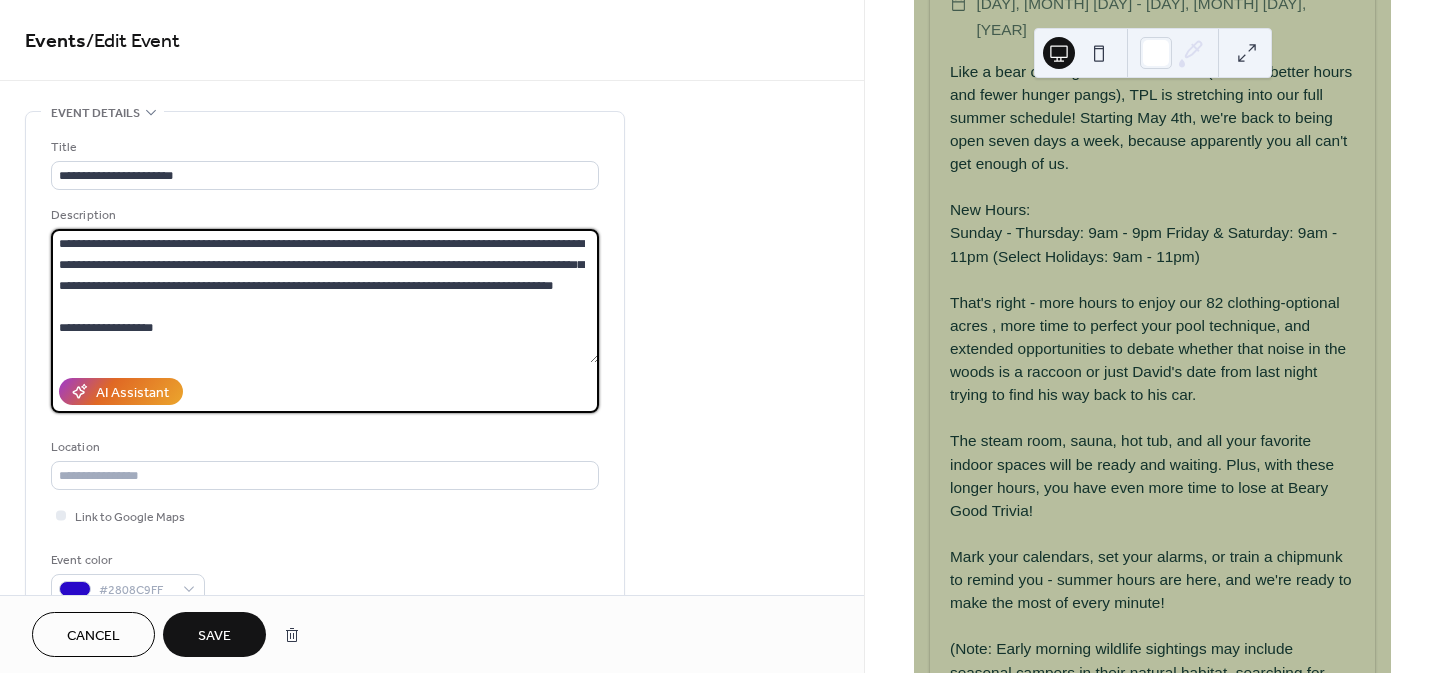 click at bounding box center (325, 296) 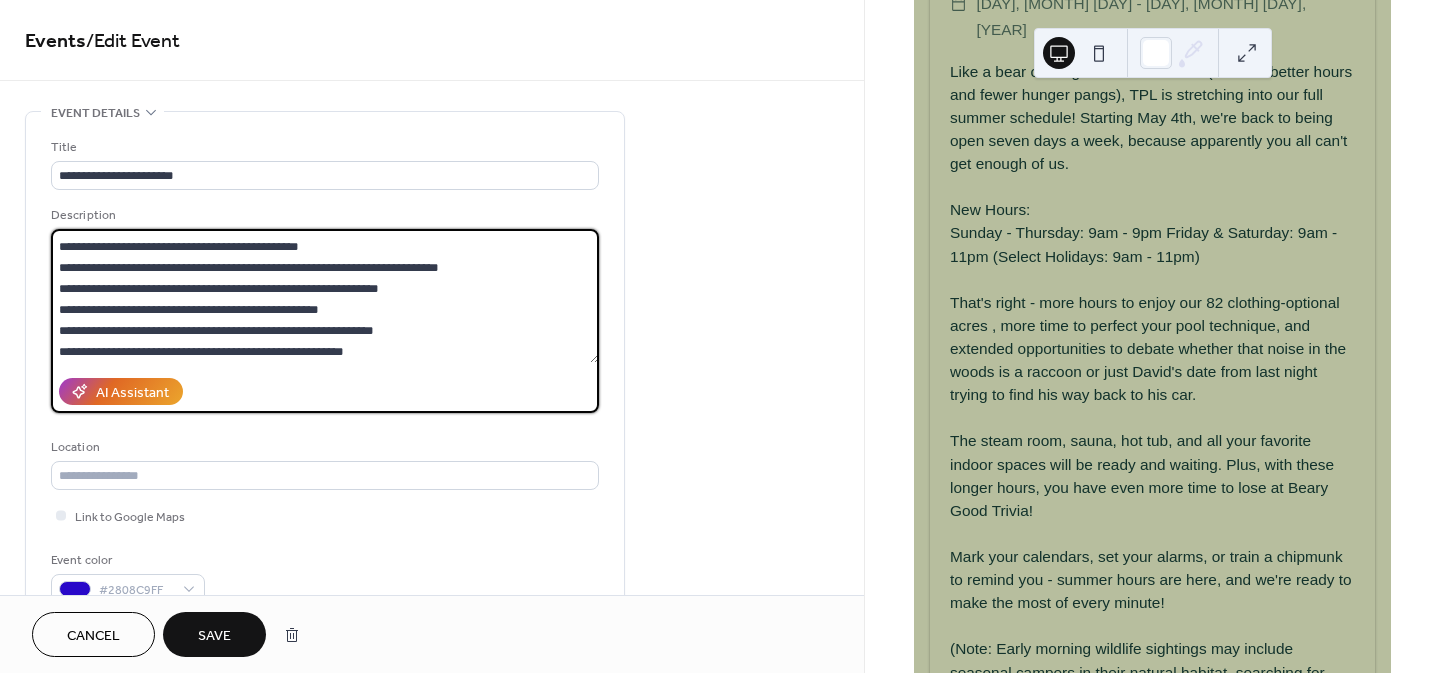 scroll, scrollTop: 438, scrollLeft: 0, axis: vertical 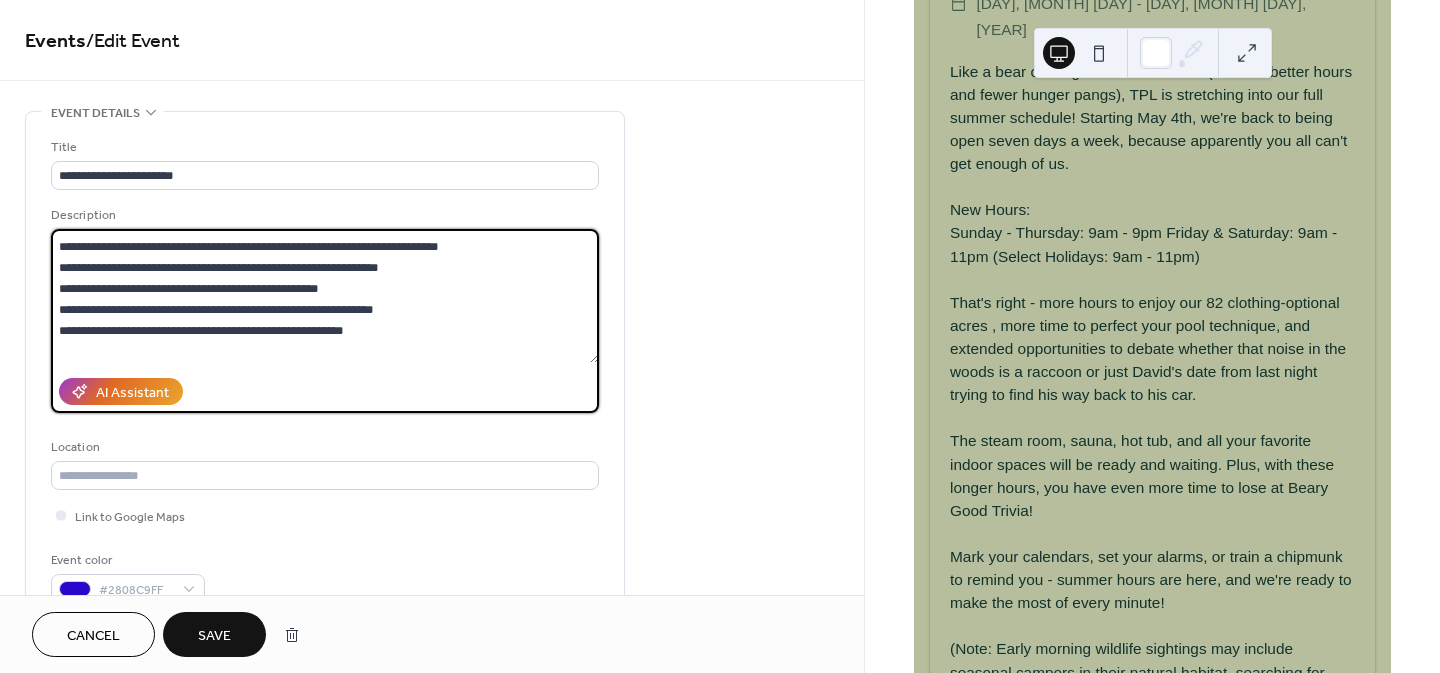 drag, startPoint x: 391, startPoint y: 328, endPoint x: 54, endPoint y: 327, distance: 337.0015 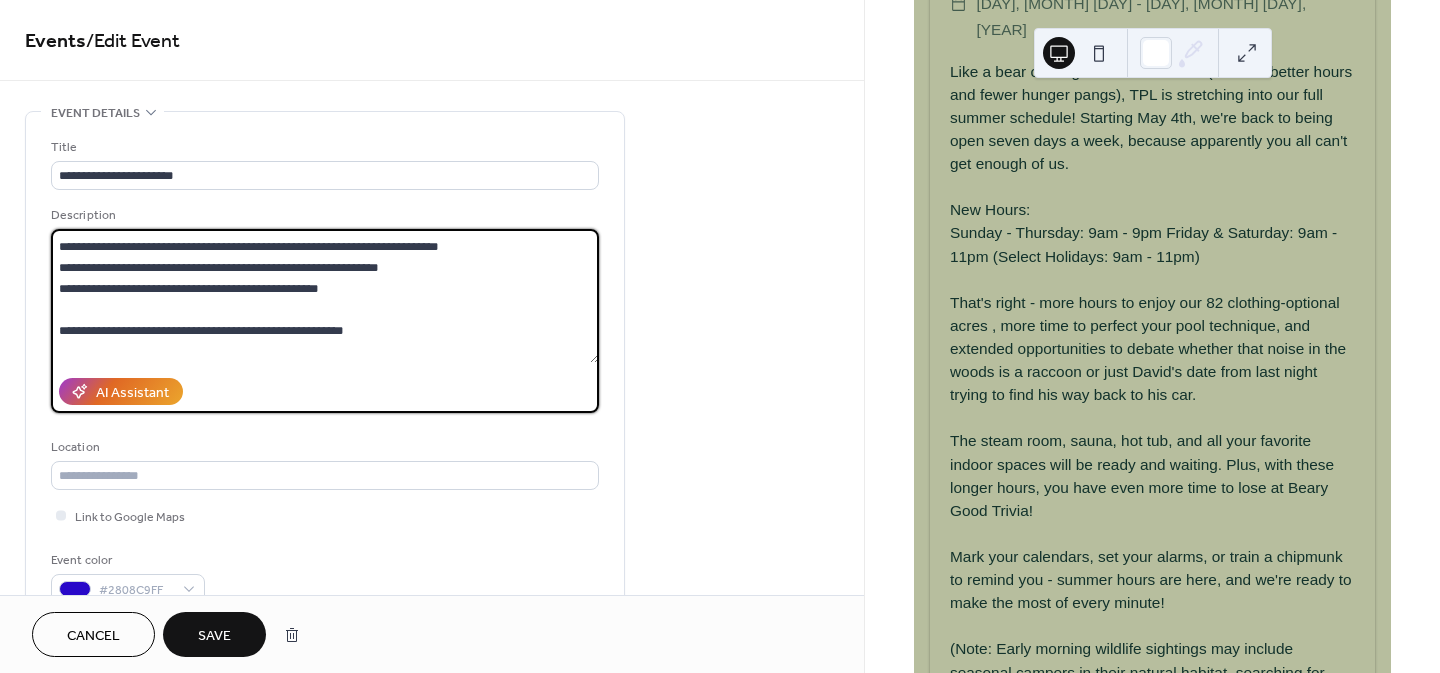 click at bounding box center (325, 296) 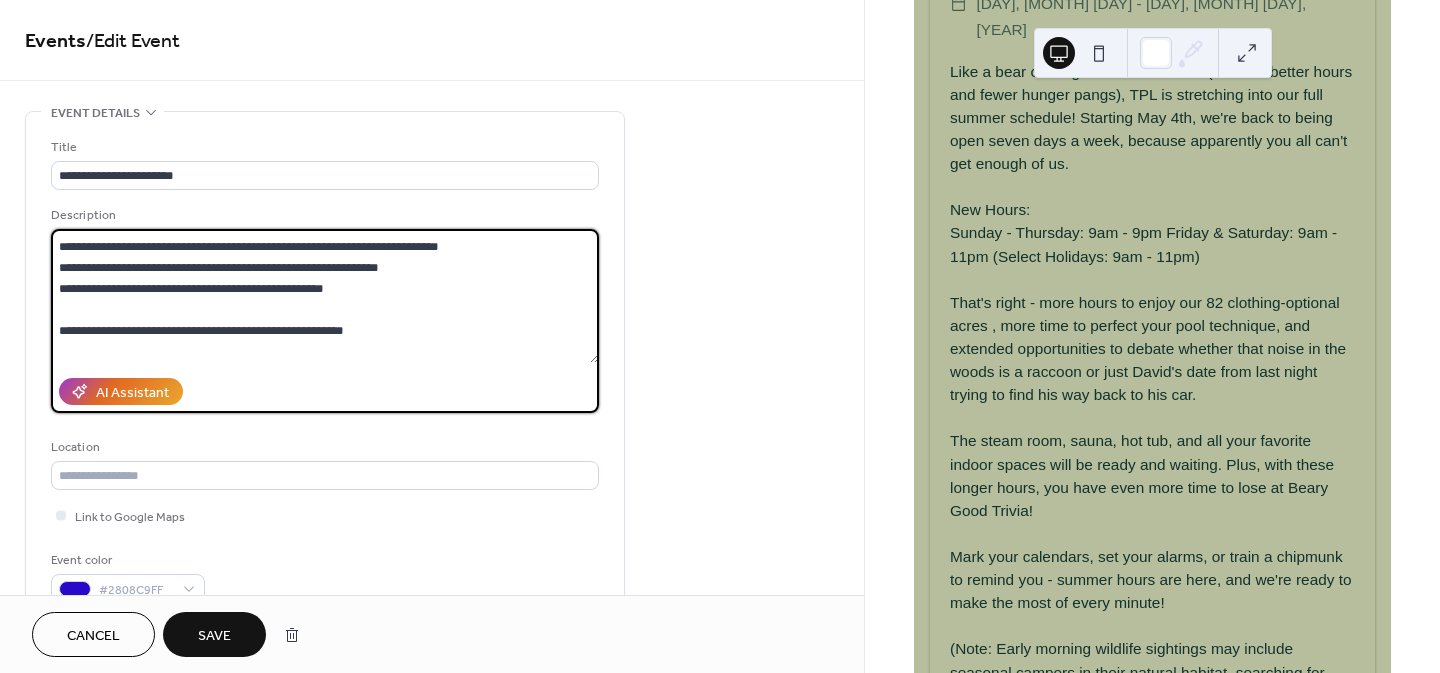 type on "**********" 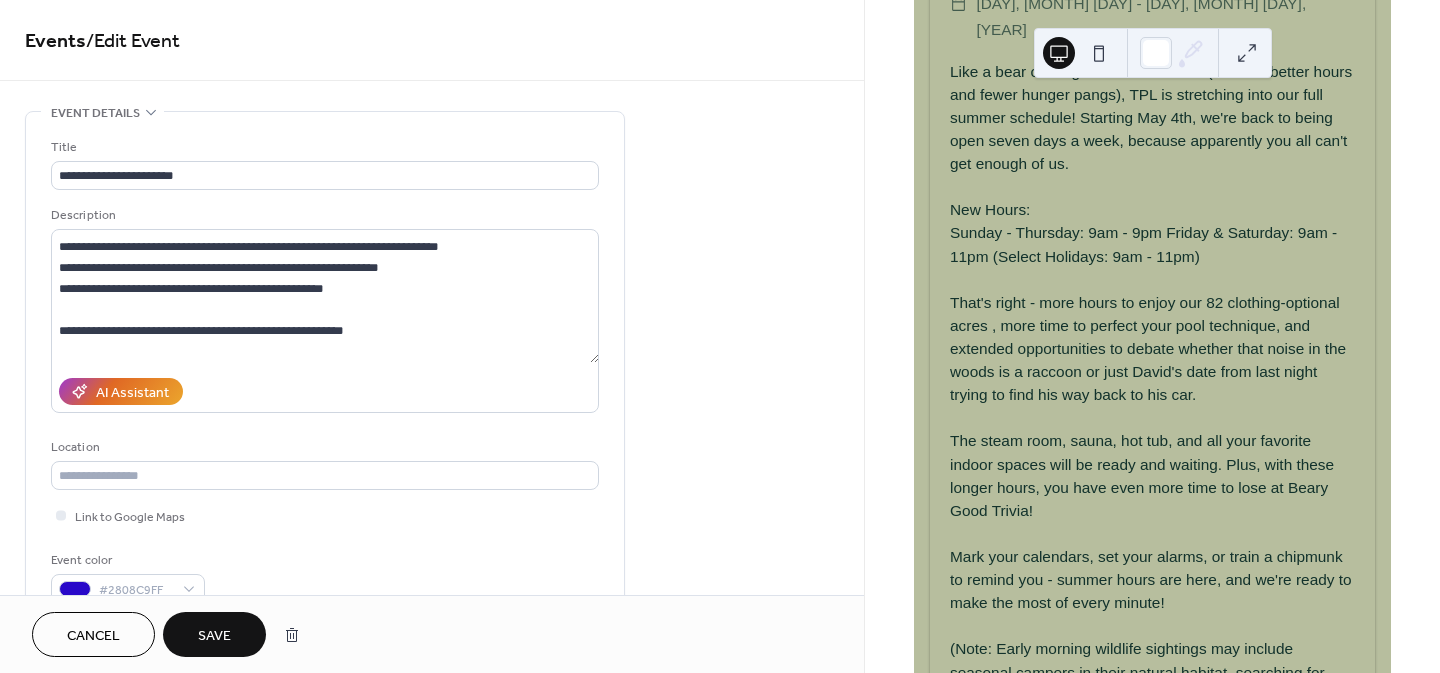 click on "Save" at bounding box center (214, 636) 